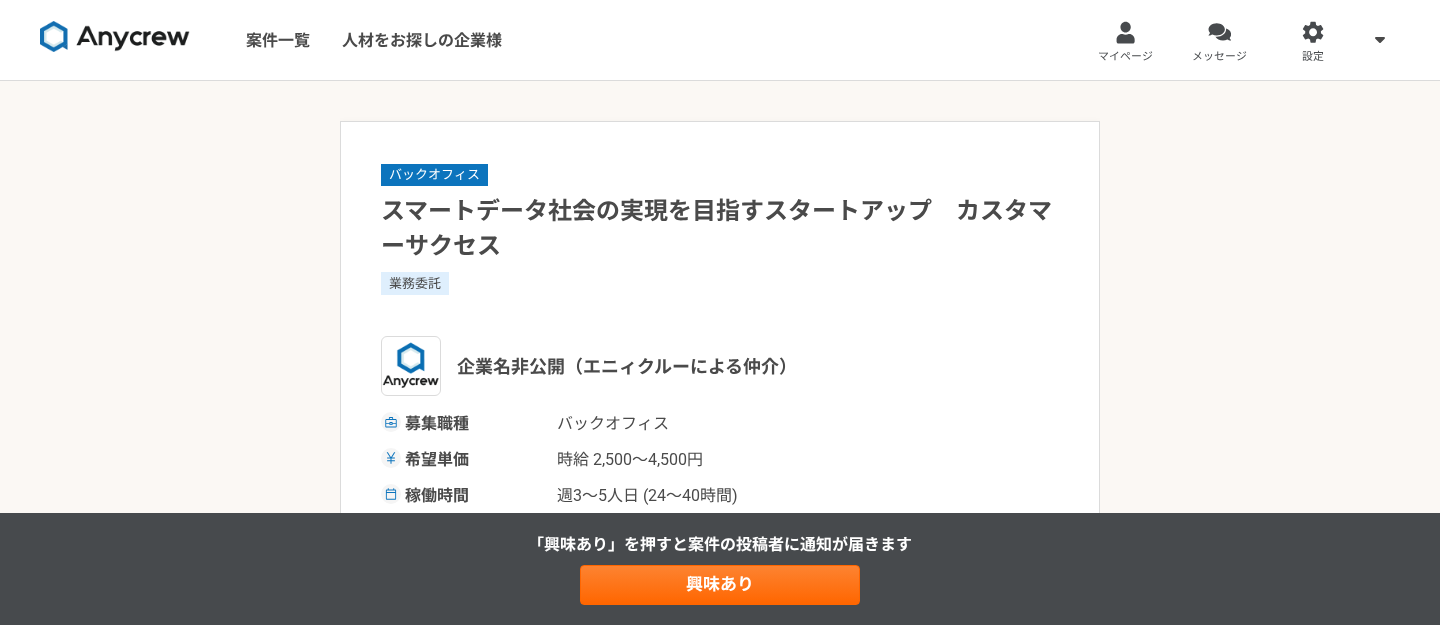 scroll, scrollTop: 0, scrollLeft: 0, axis: both 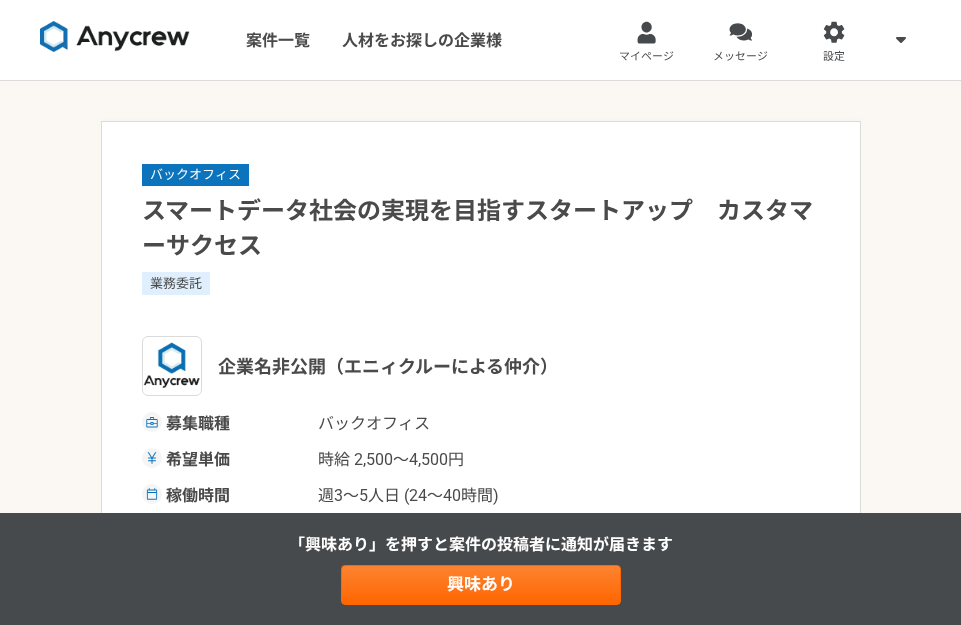 click on "バックオフィス スマートデータ社会の実現を目指すスタートアップ　カスタマーサクセス 業務委託 企業名非公開（エニィクルーによる仲介） 募集職種 バックオフィス 希望単価 時給 2,500〜4,500円 稼働時間 週3〜5人日 (24〜40時間) 勤務場所 [PERSON_NAME] 就業形態 業務委託 特徴 募集概要・背景 スマートデータ社会の実現を目指し、企業のDX推進を支援するスタートアップ企業です。
D2C／EC事業者に対し、データ統合・分析・活用をワンストップで実現するマーケティングプラットフォームの開発・提供を通じて、非エンジニアでも扱える柔軟なデータ活用環境を提供しています。
今回、さらなる事業拡大のため、カスタマーサクセスポジションを募集いたします。 業務内容 求める人物像 求めるスキル カスタマーサポート カスタマーサクセス ITツール IT導入 IT" at bounding box center (480, 1291) 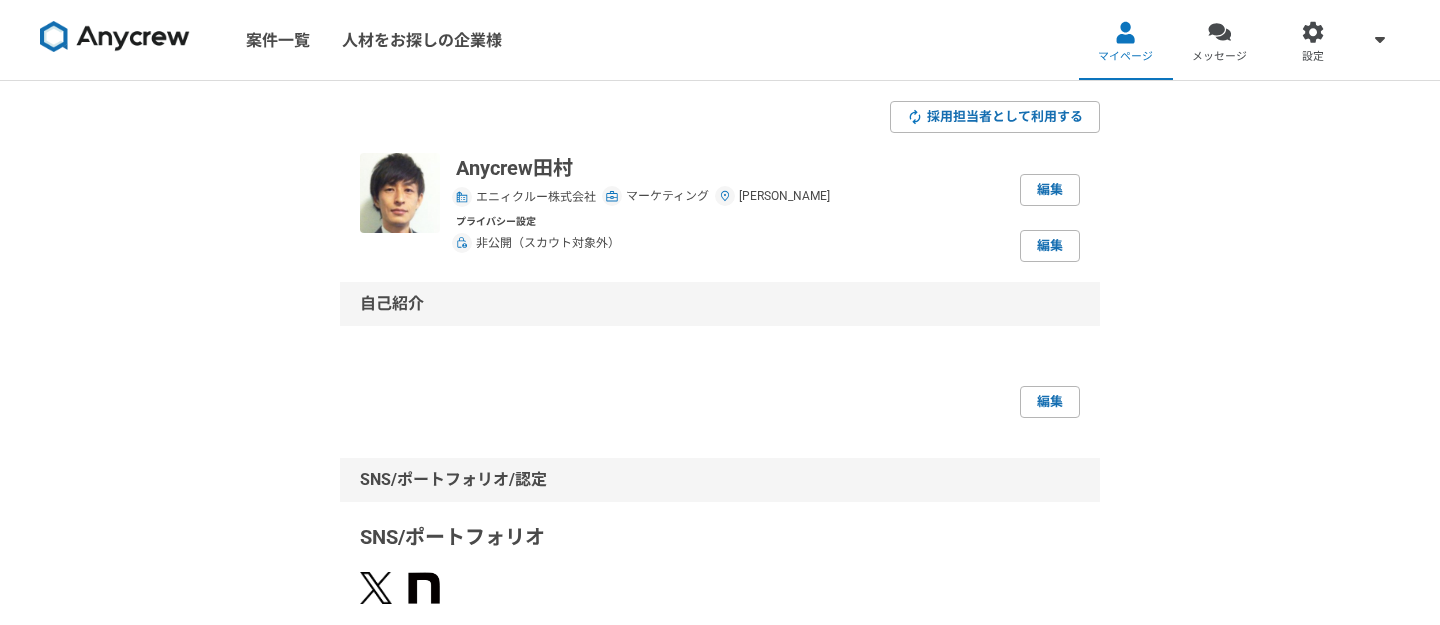 scroll, scrollTop: 0, scrollLeft: 0, axis: both 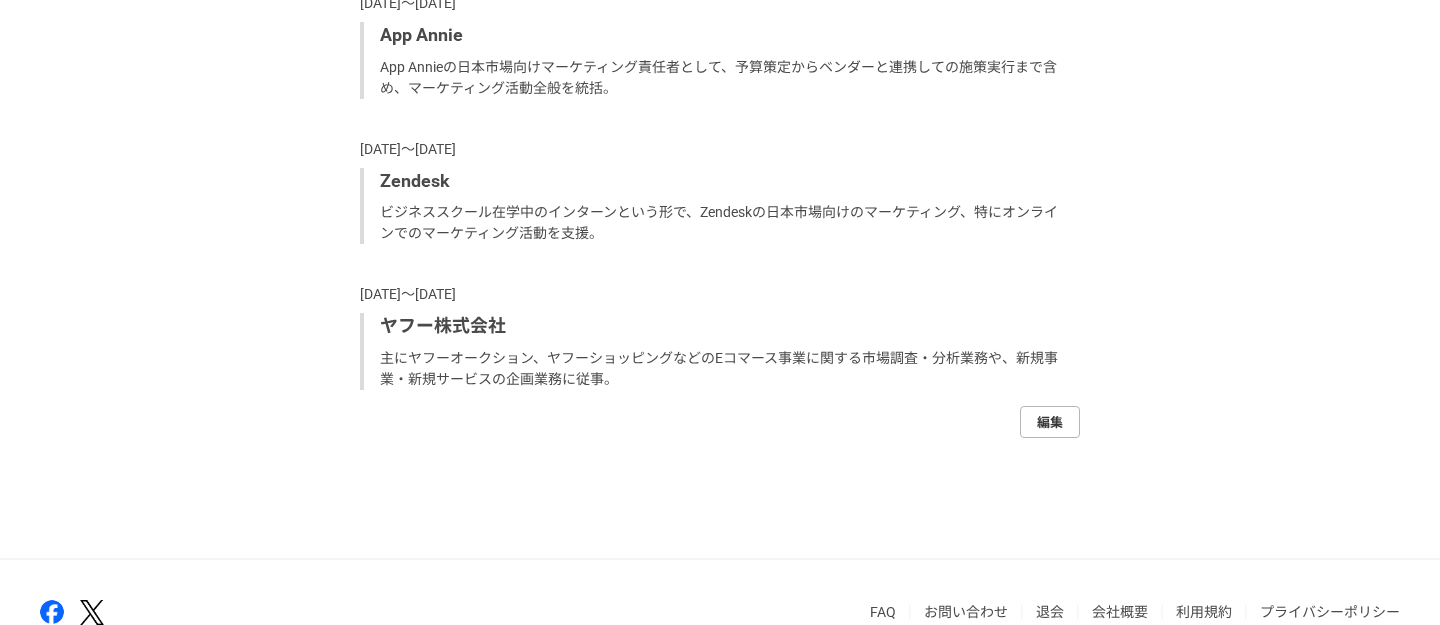 click on "編集" at bounding box center (1050, 422) 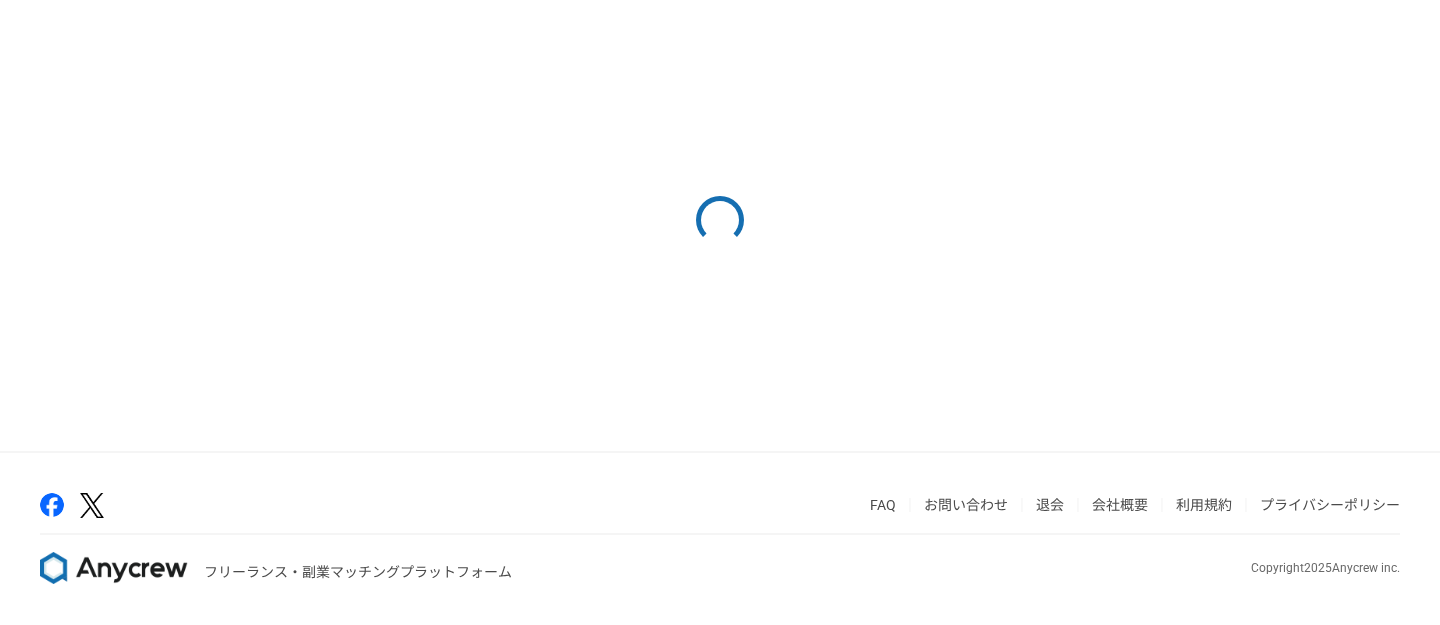 scroll, scrollTop: 0, scrollLeft: 0, axis: both 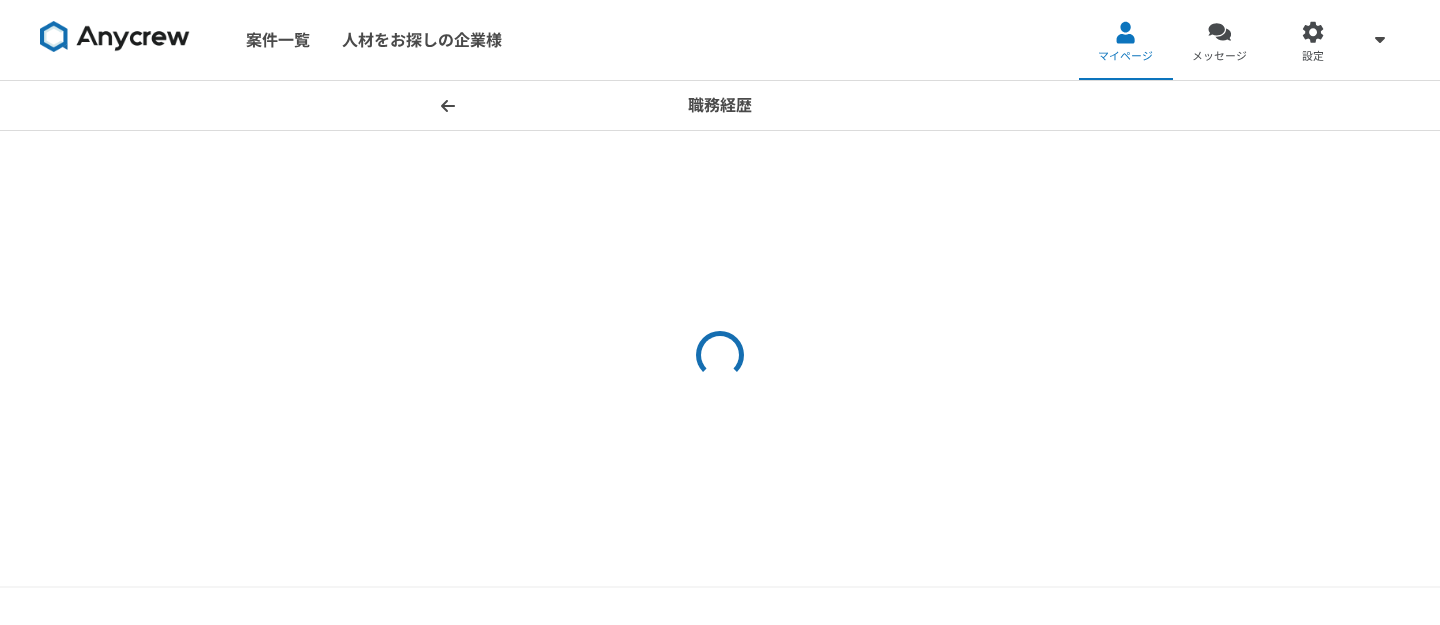 select on "2024" 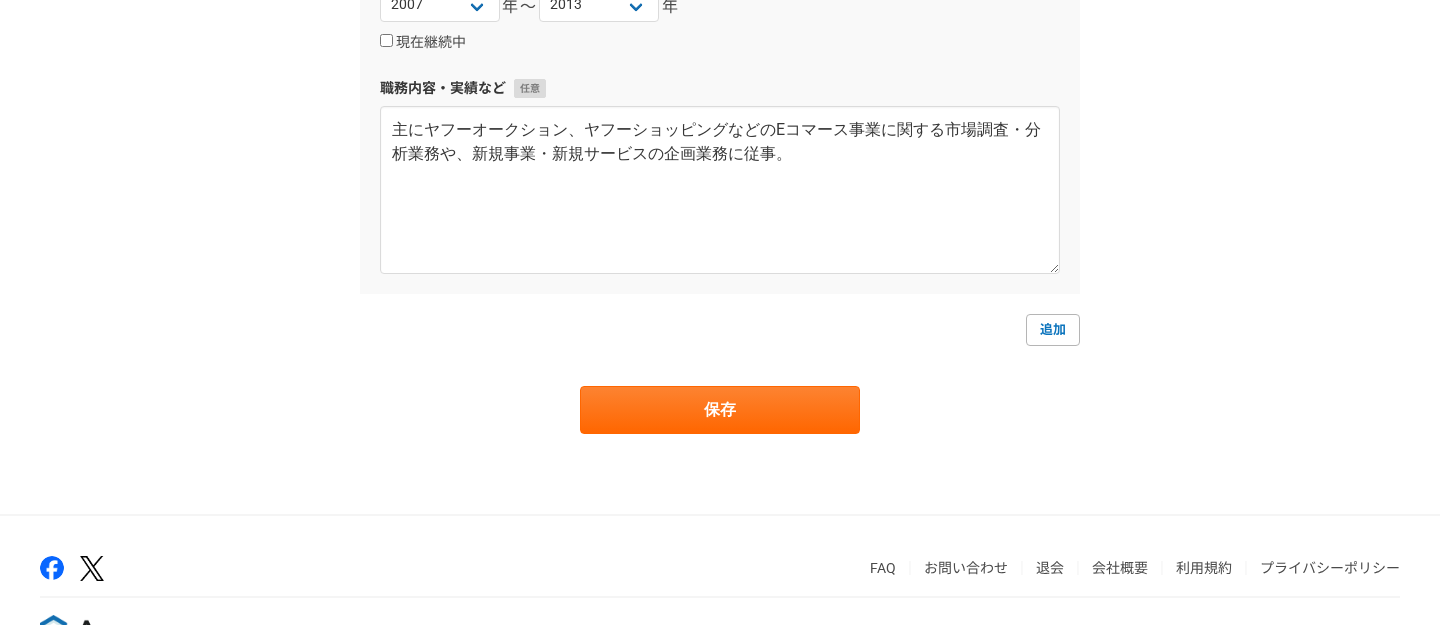 scroll, scrollTop: 2301, scrollLeft: 0, axis: vertical 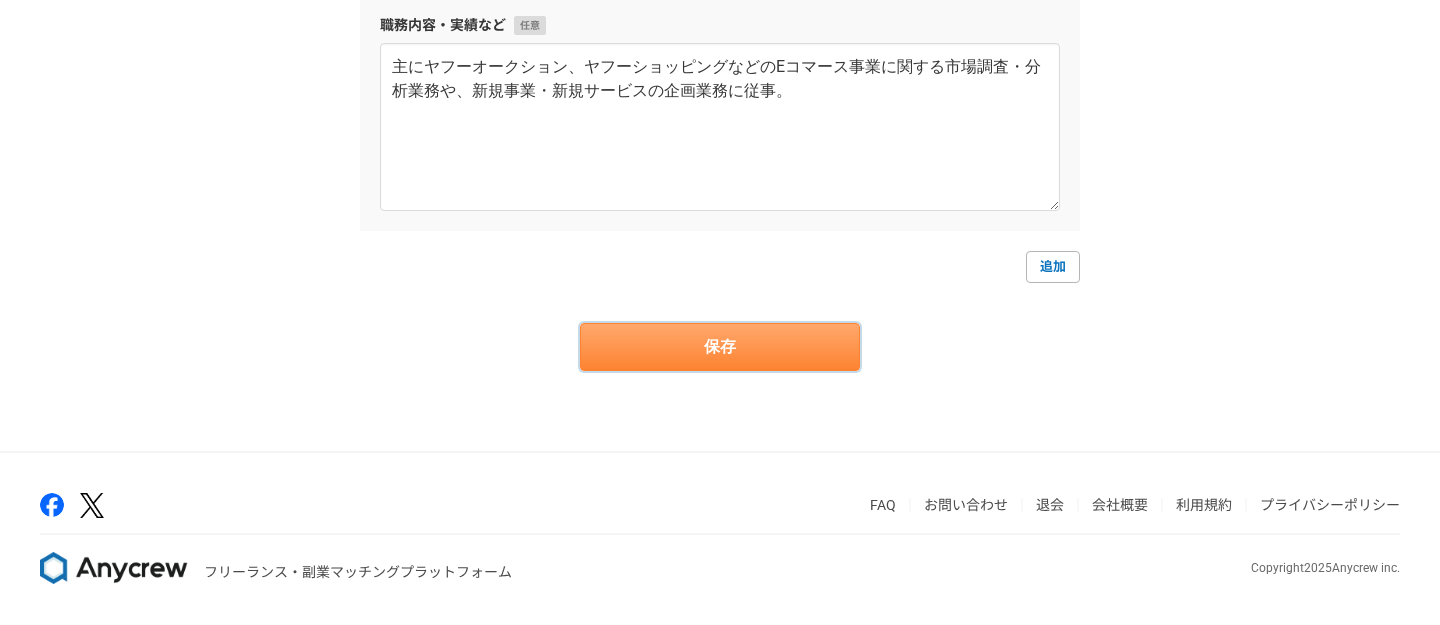 click on "保存" at bounding box center [720, 347] 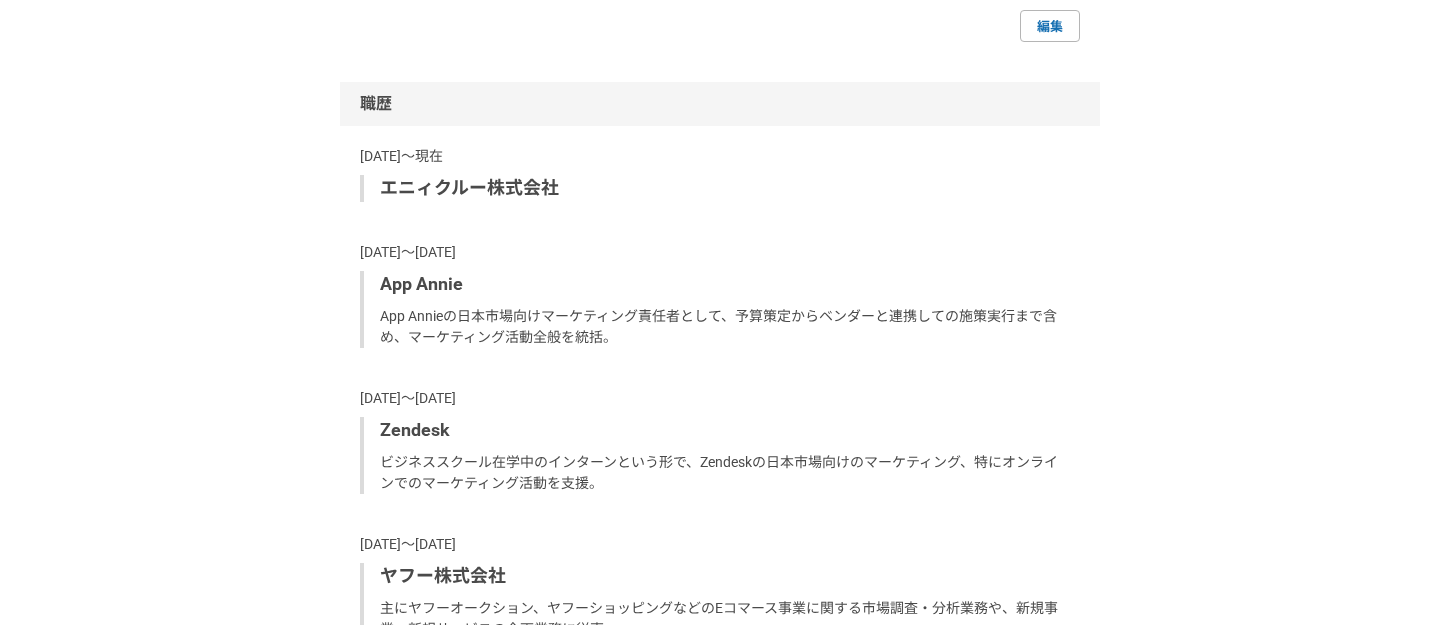 scroll, scrollTop: 0, scrollLeft: 0, axis: both 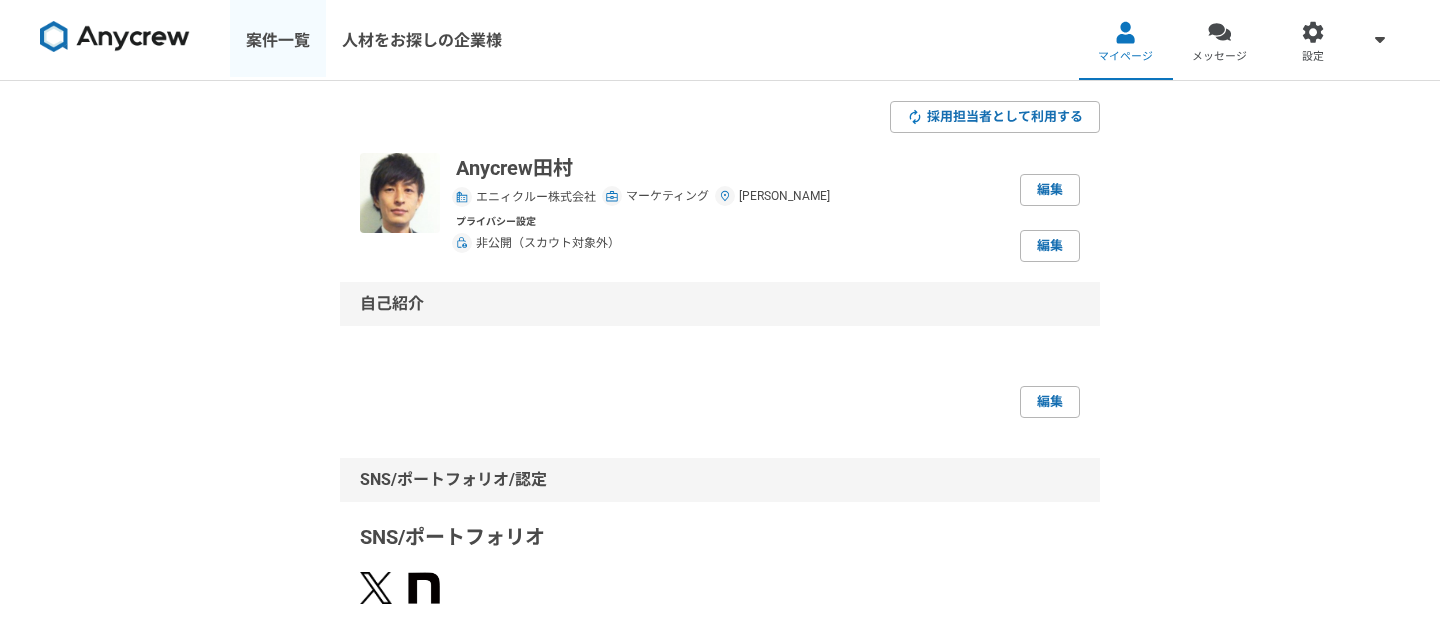 click on "案件一覧" at bounding box center [278, 40] 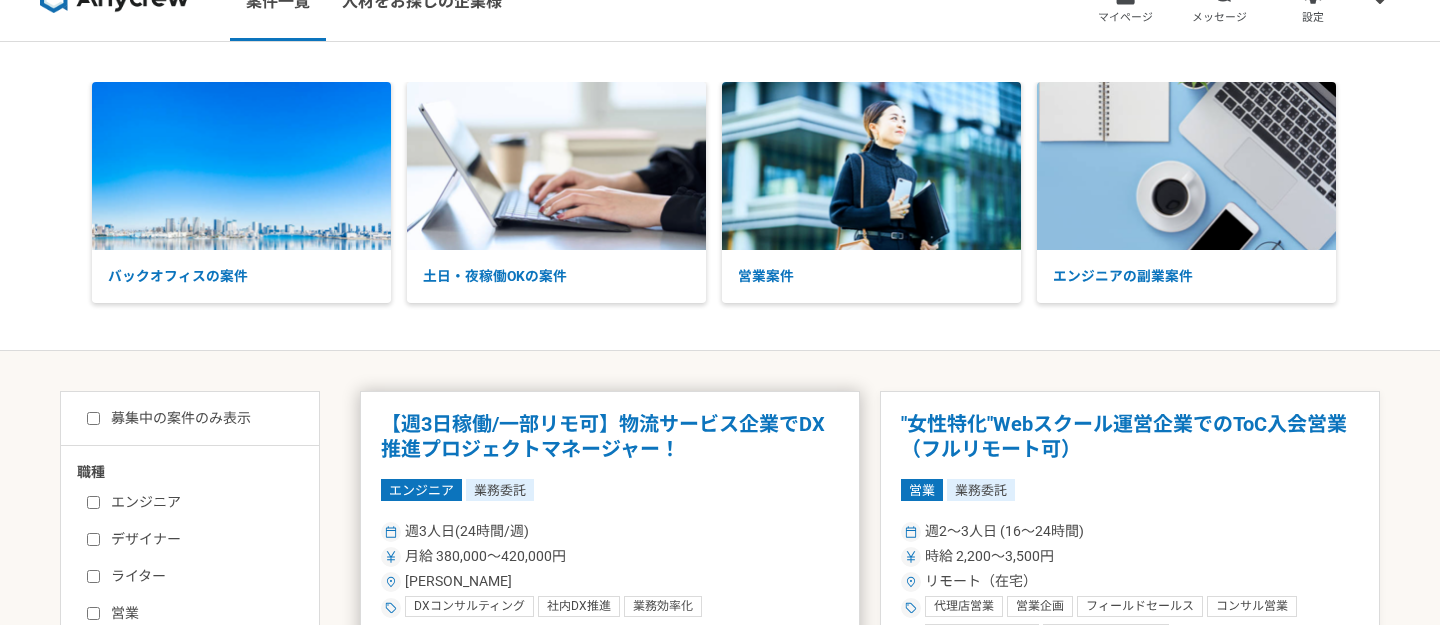 scroll, scrollTop: 52, scrollLeft: 0, axis: vertical 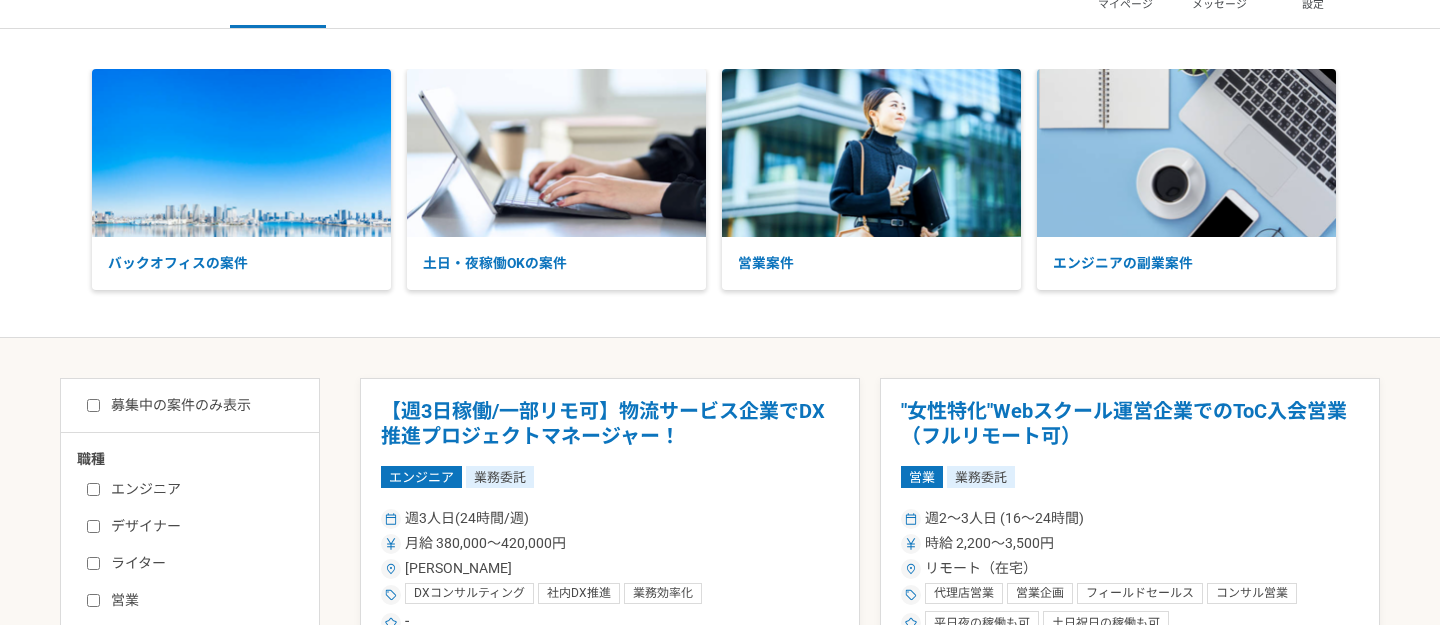 click on "募集中の案件のみ表示" at bounding box center [93, 405] 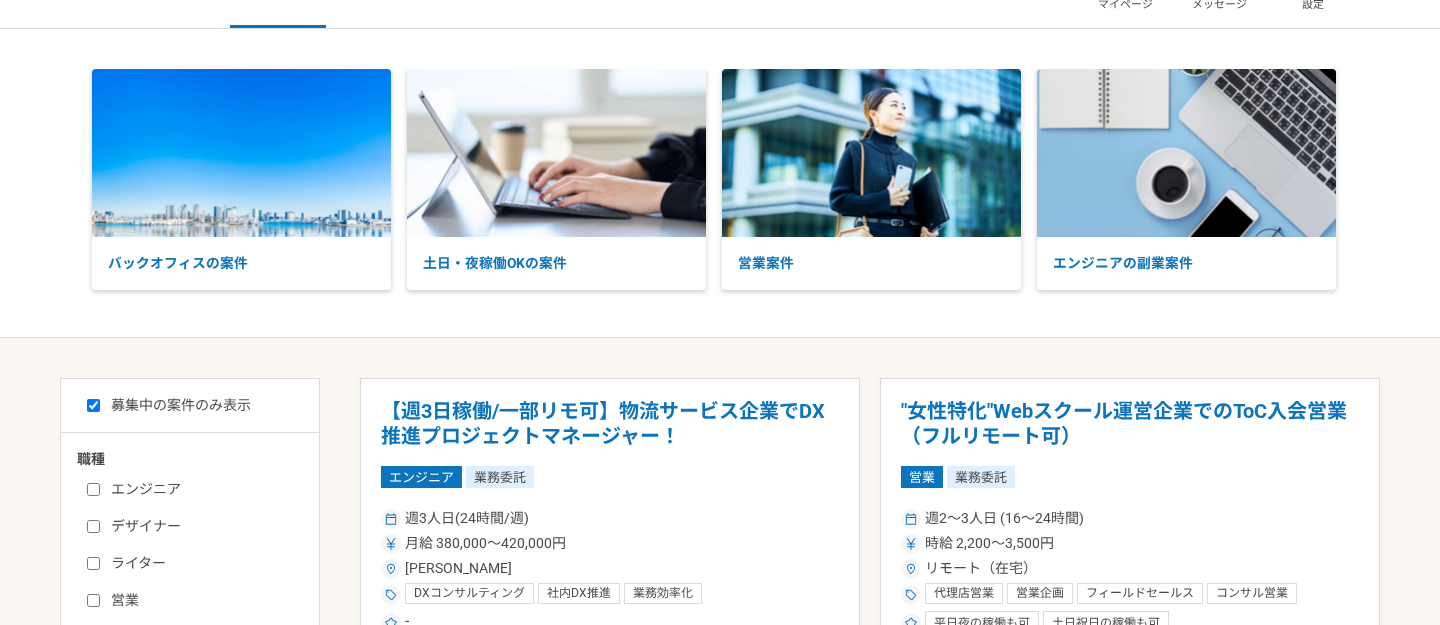 checkbox on "true" 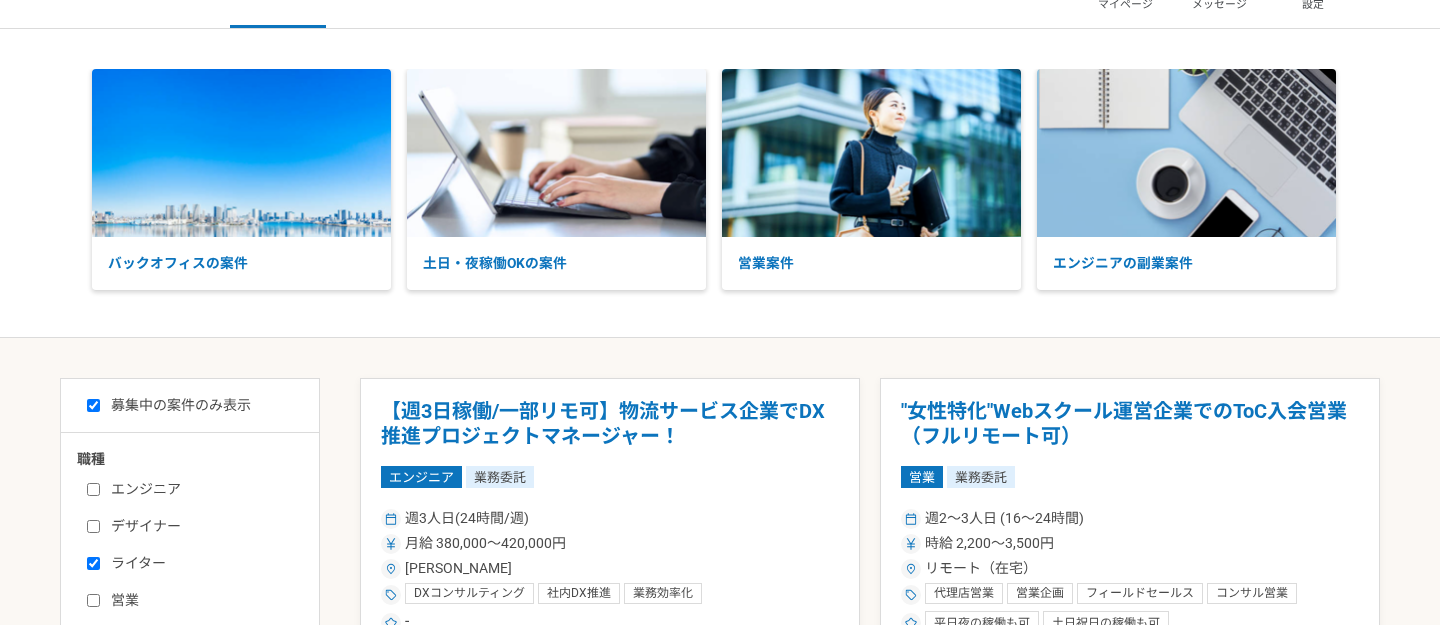 checkbox on "true" 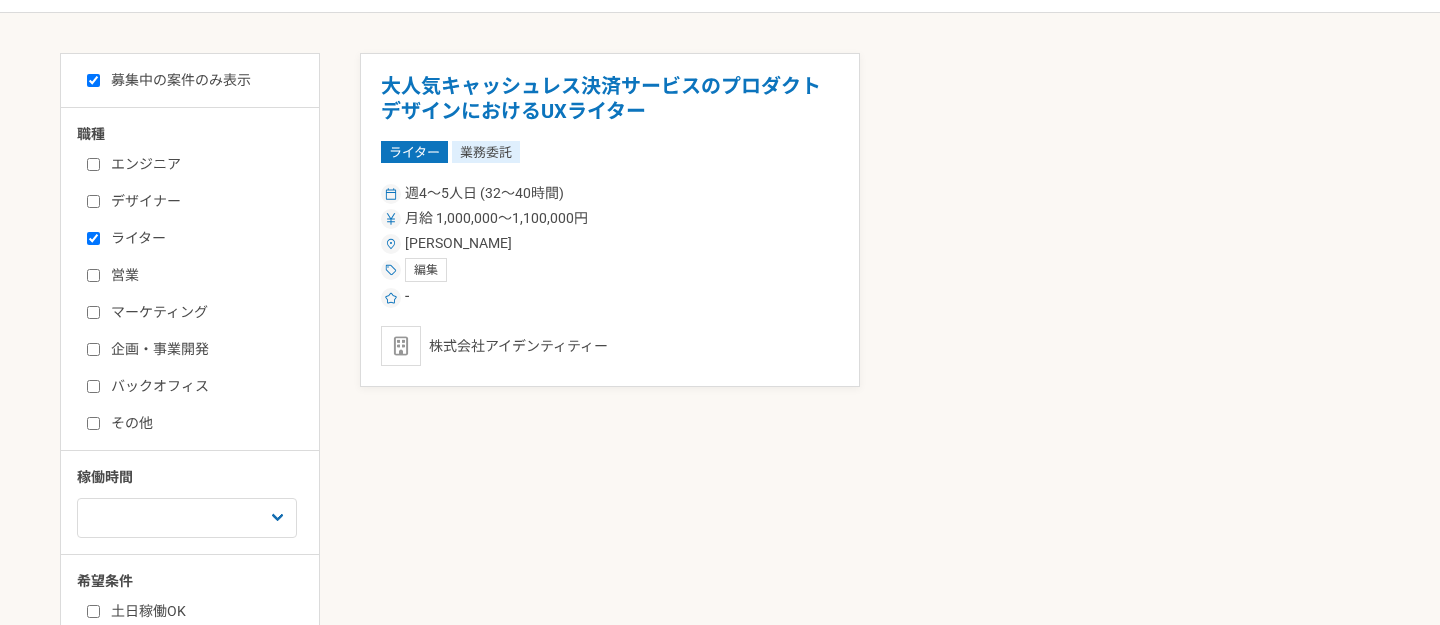 scroll, scrollTop: 412, scrollLeft: 0, axis: vertical 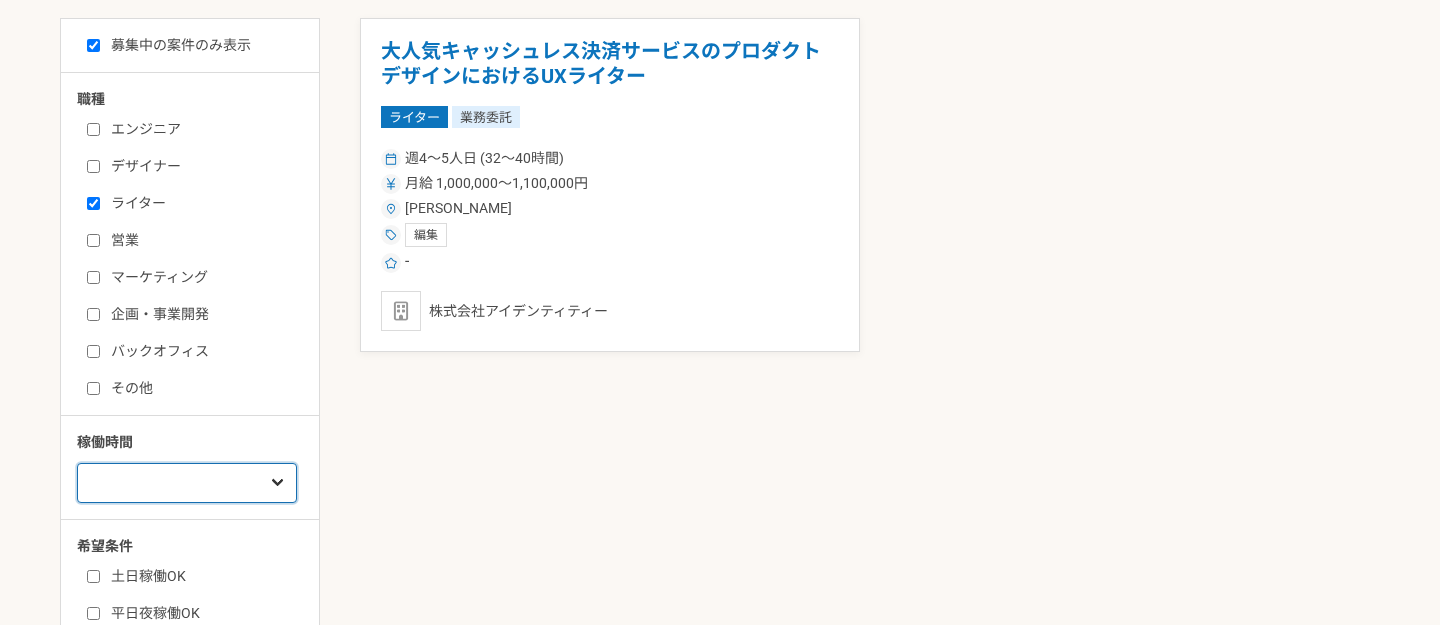 click on "週1人日（8時間）以下 週2人日（16時間）以下 週3人日（24時間）以下 週4人日（32時間）以下 週5人日（40時間）以下" at bounding box center (187, 483) 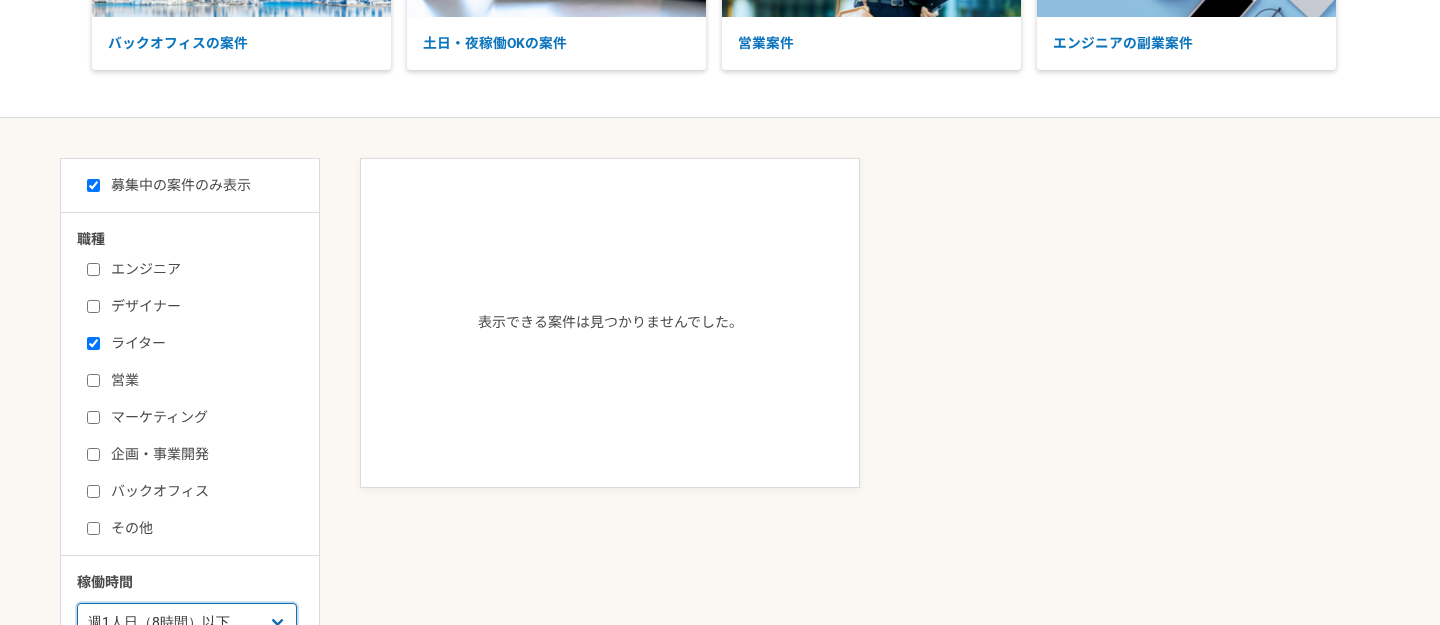 scroll, scrollTop: 260, scrollLeft: 0, axis: vertical 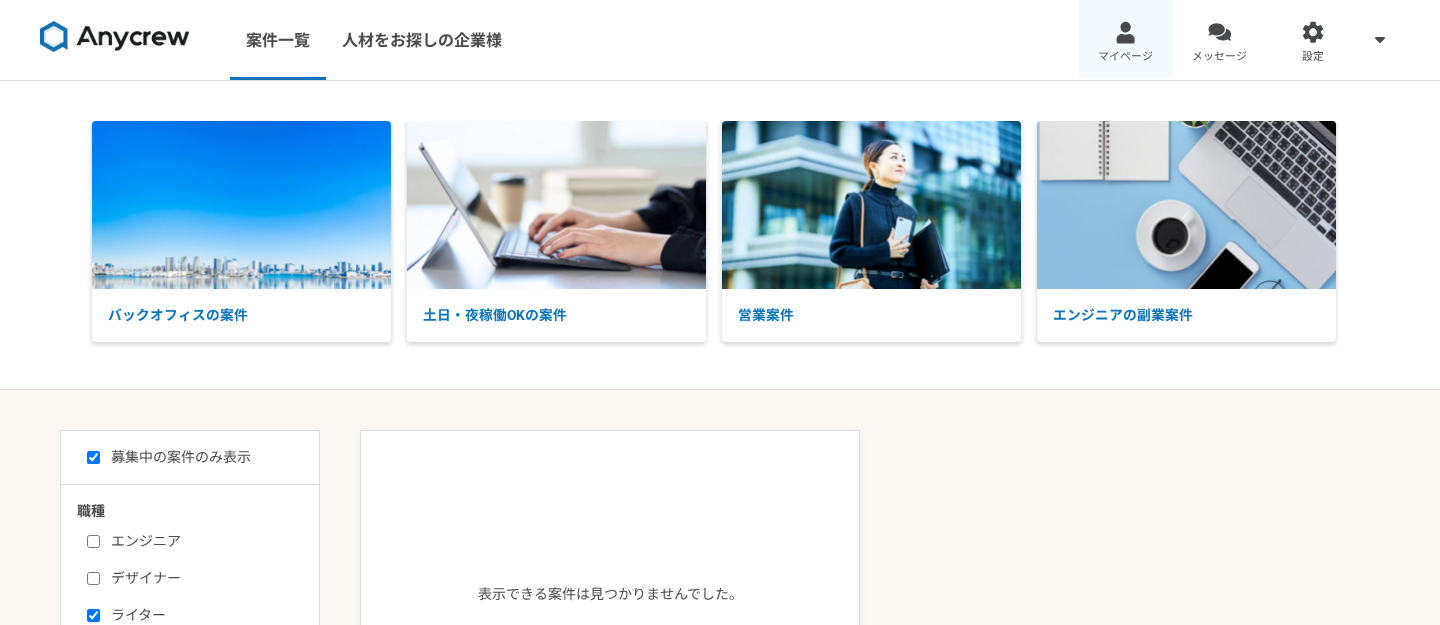 click at bounding box center (1125, 32) 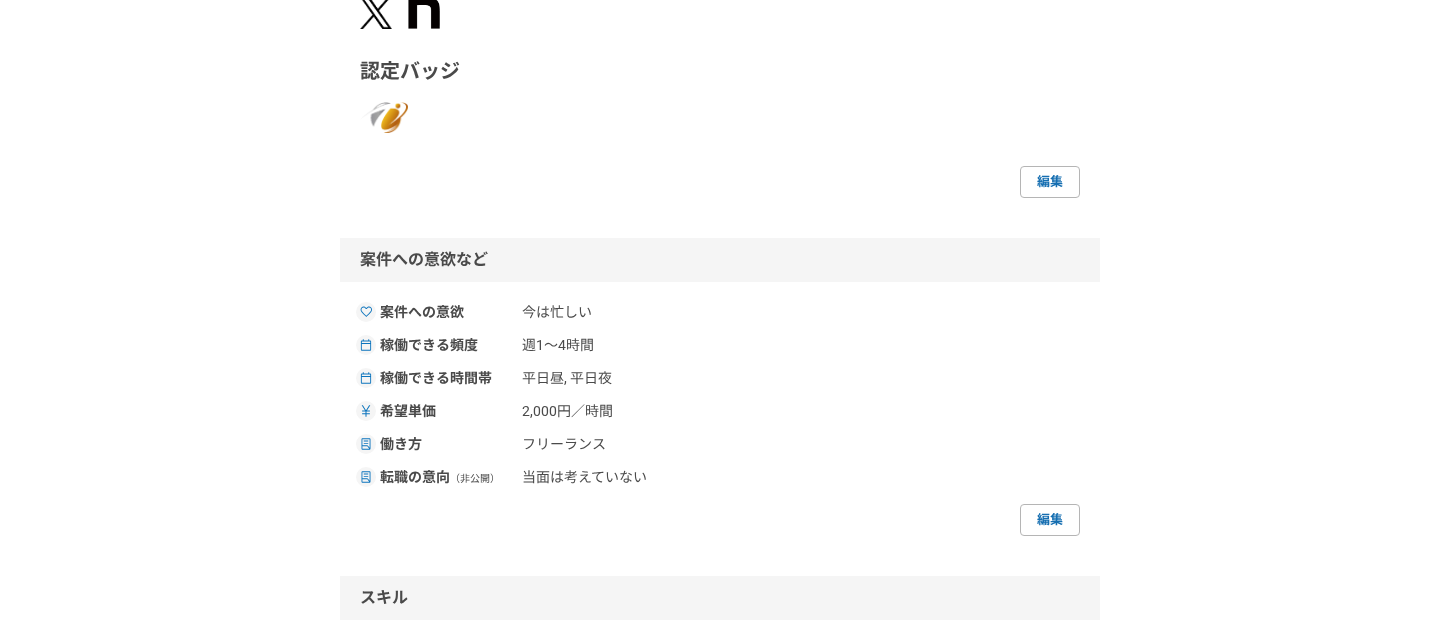 scroll, scrollTop: 578, scrollLeft: 0, axis: vertical 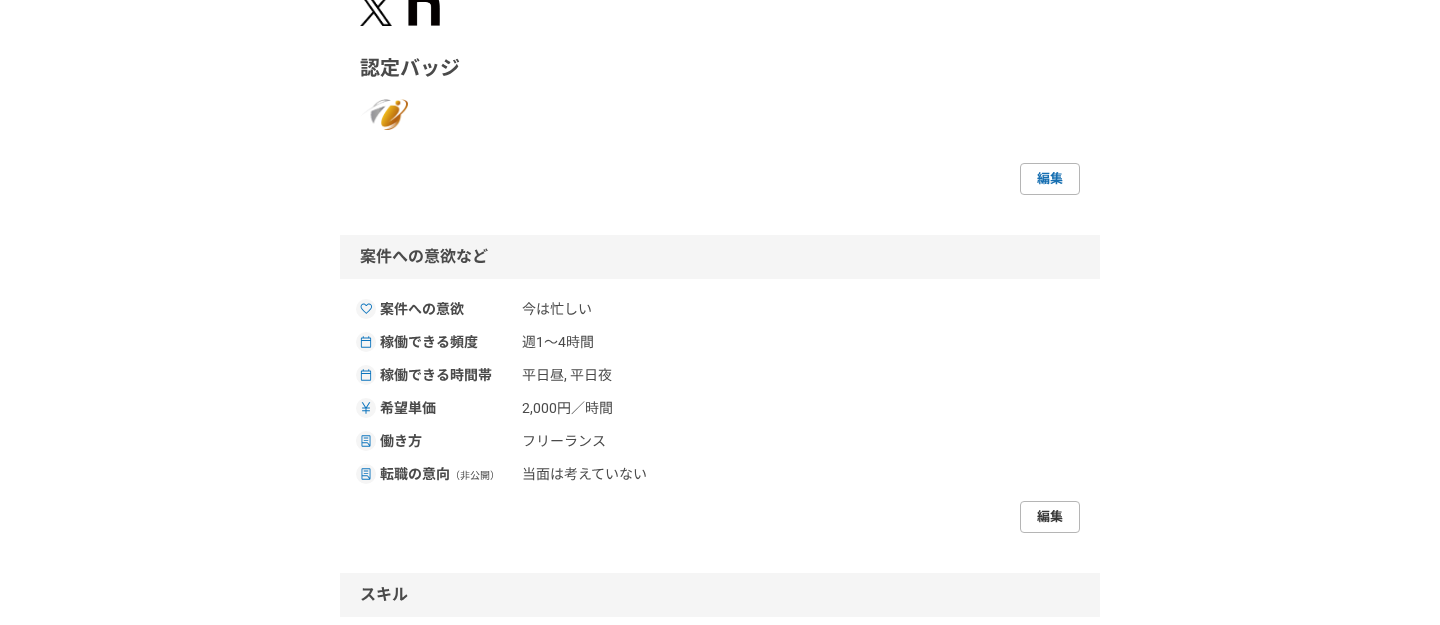 click on "編集" at bounding box center [1050, 517] 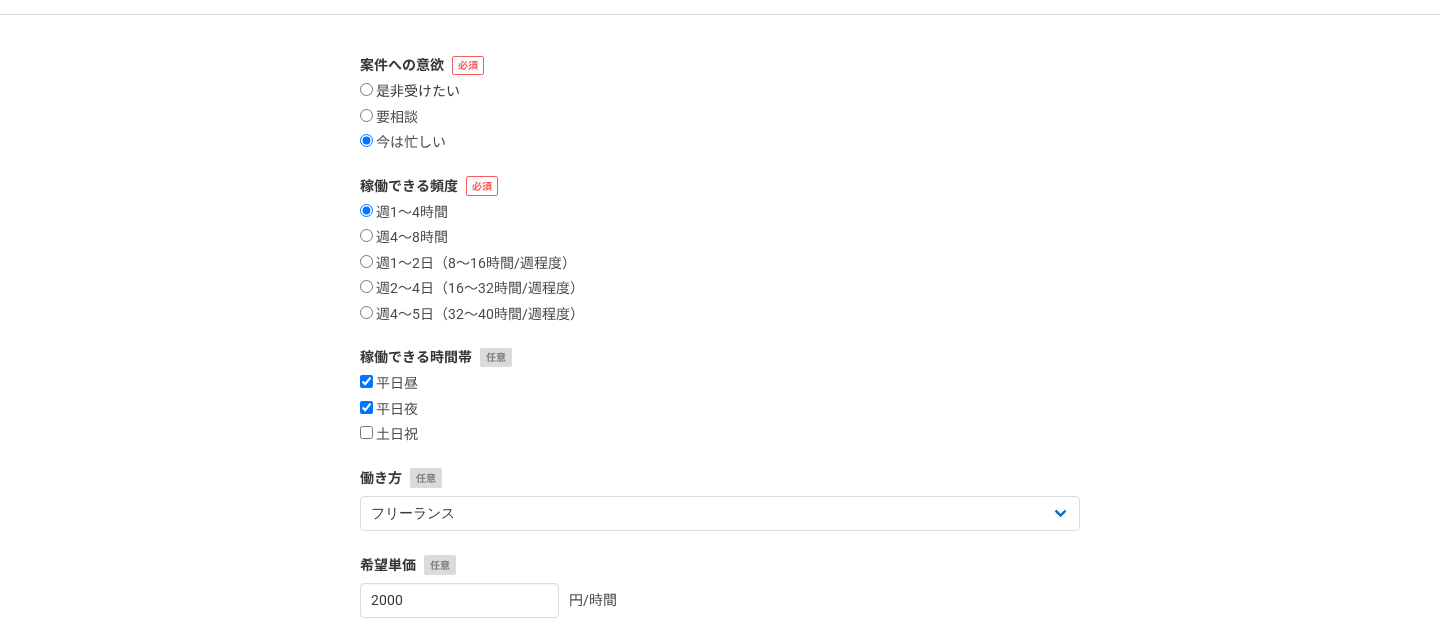 scroll, scrollTop: 0, scrollLeft: 0, axis: both 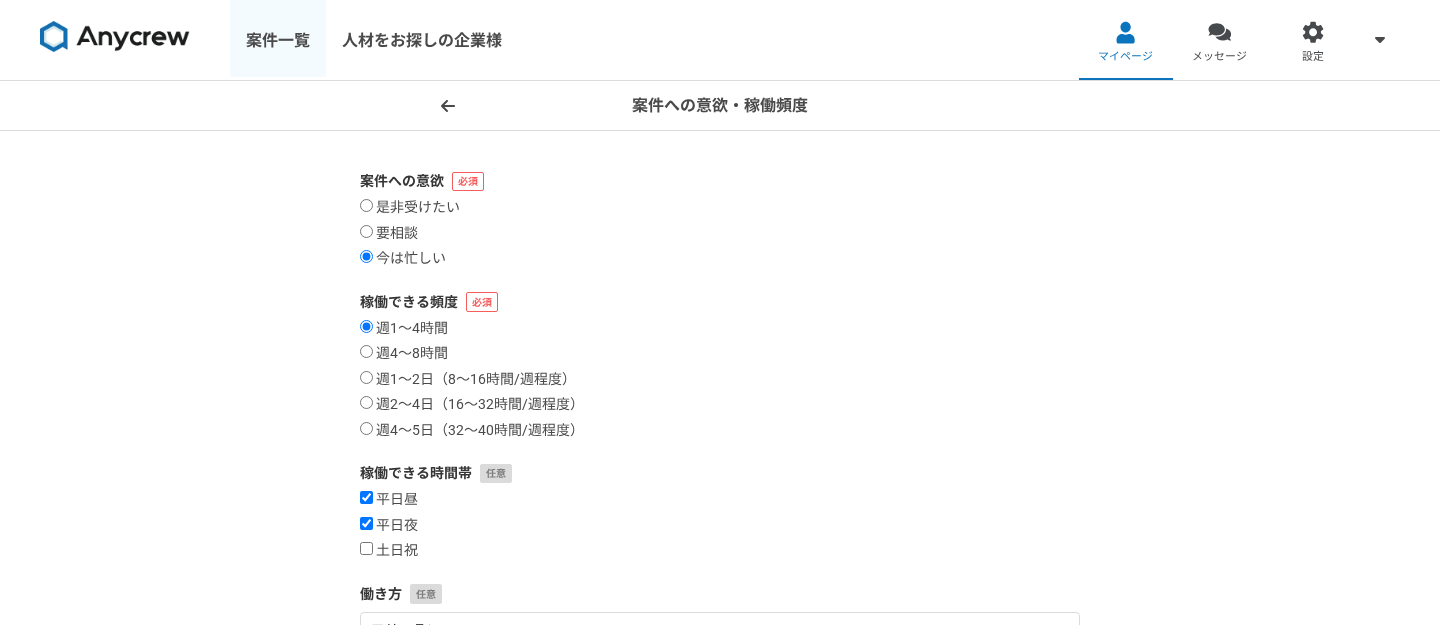 click on "案件一覧" at bounding box center (278, 40) 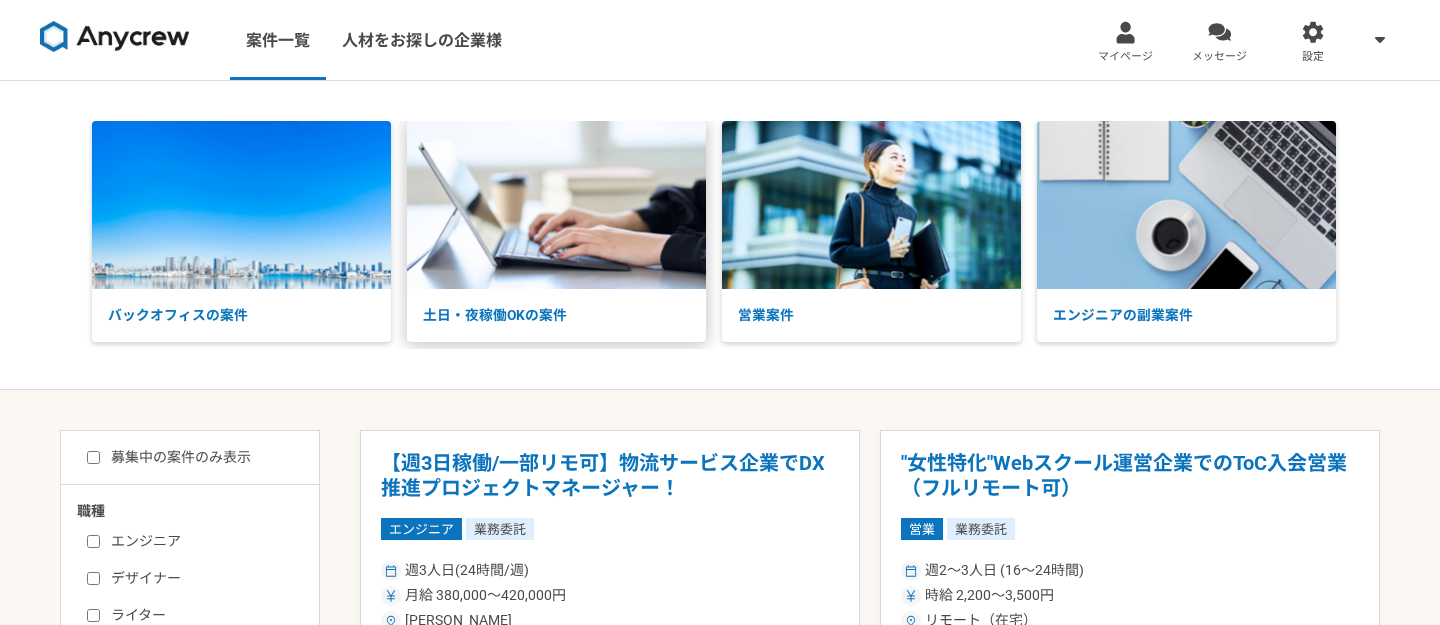scroll, scrollTop: 292, scrollLeft: 0, axis: vertical 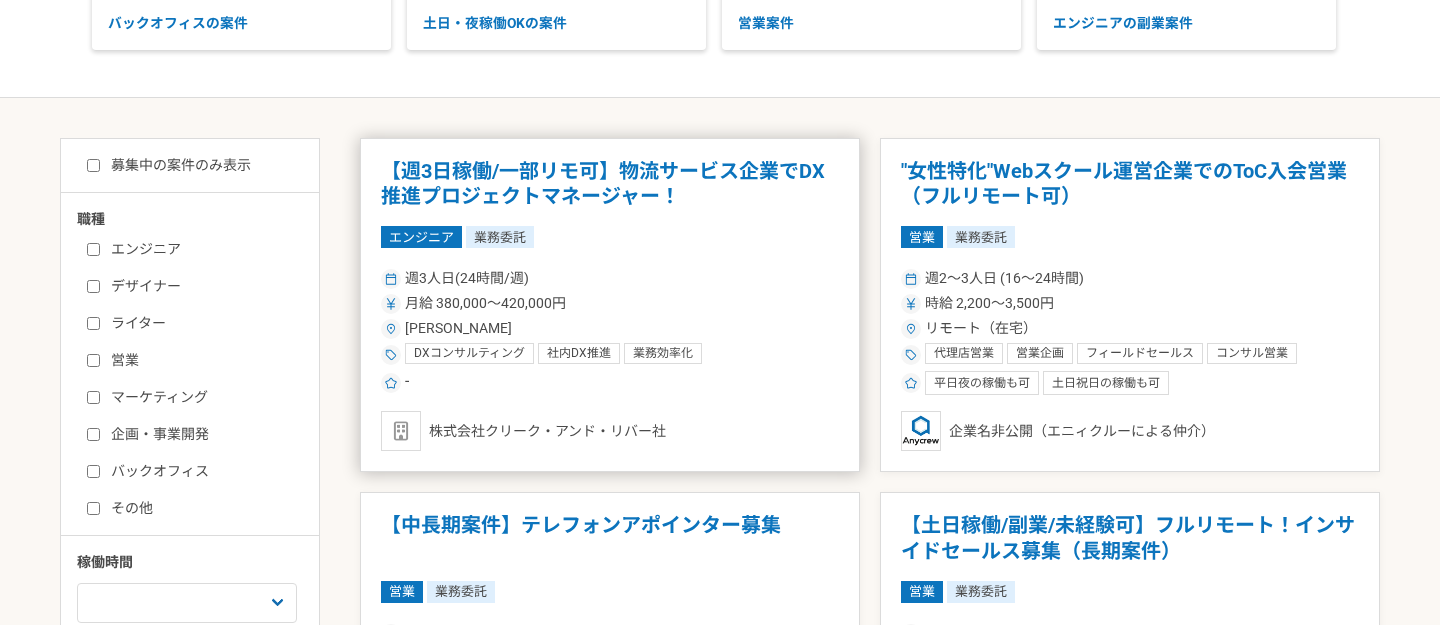 click on "週3人日(24時間/週)" at bounding box center (610, 278) 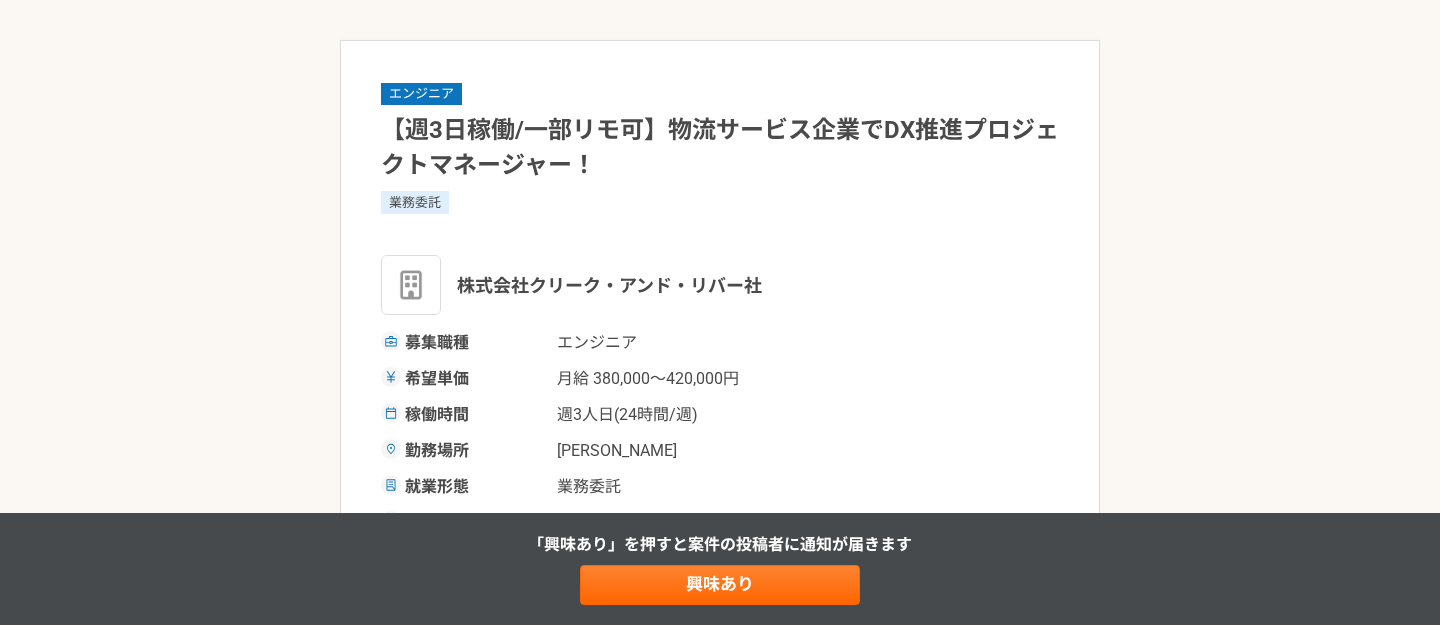 scroll, scrollTop: 0, scrollLeft: 0, axis: both 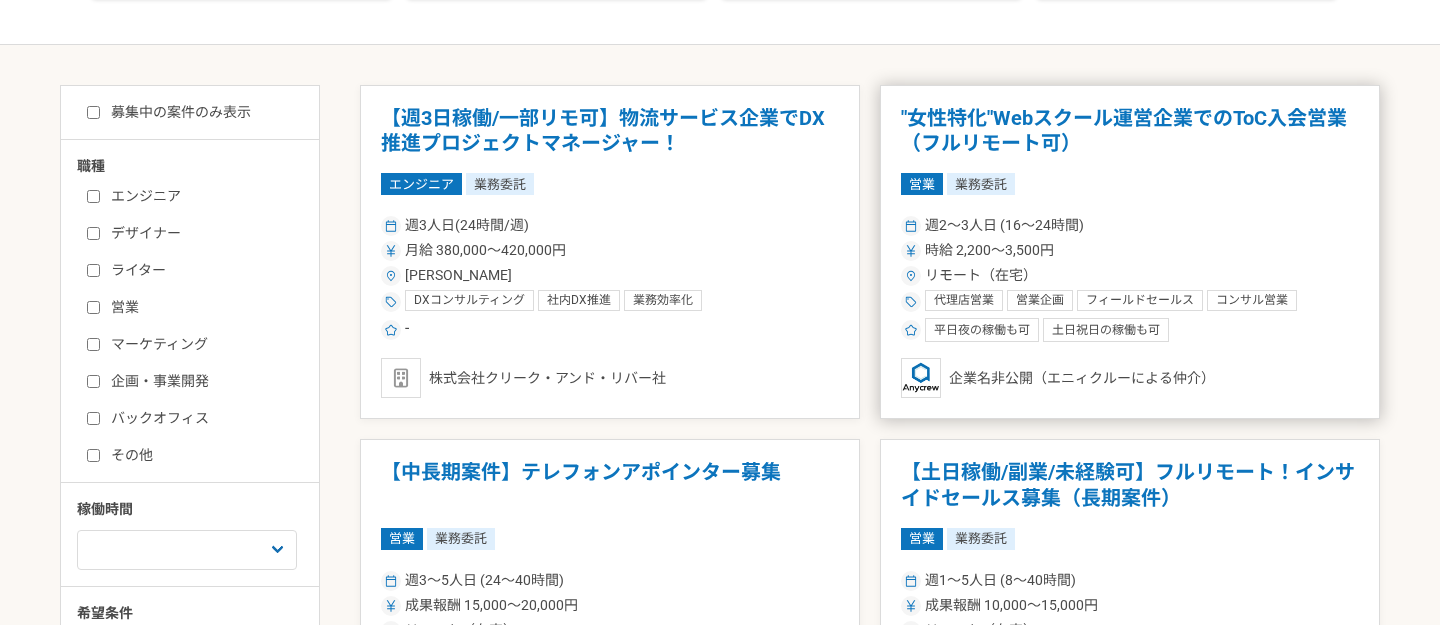 click on "時給 2,200〜3,500円" at bounding box center (1130, 250) 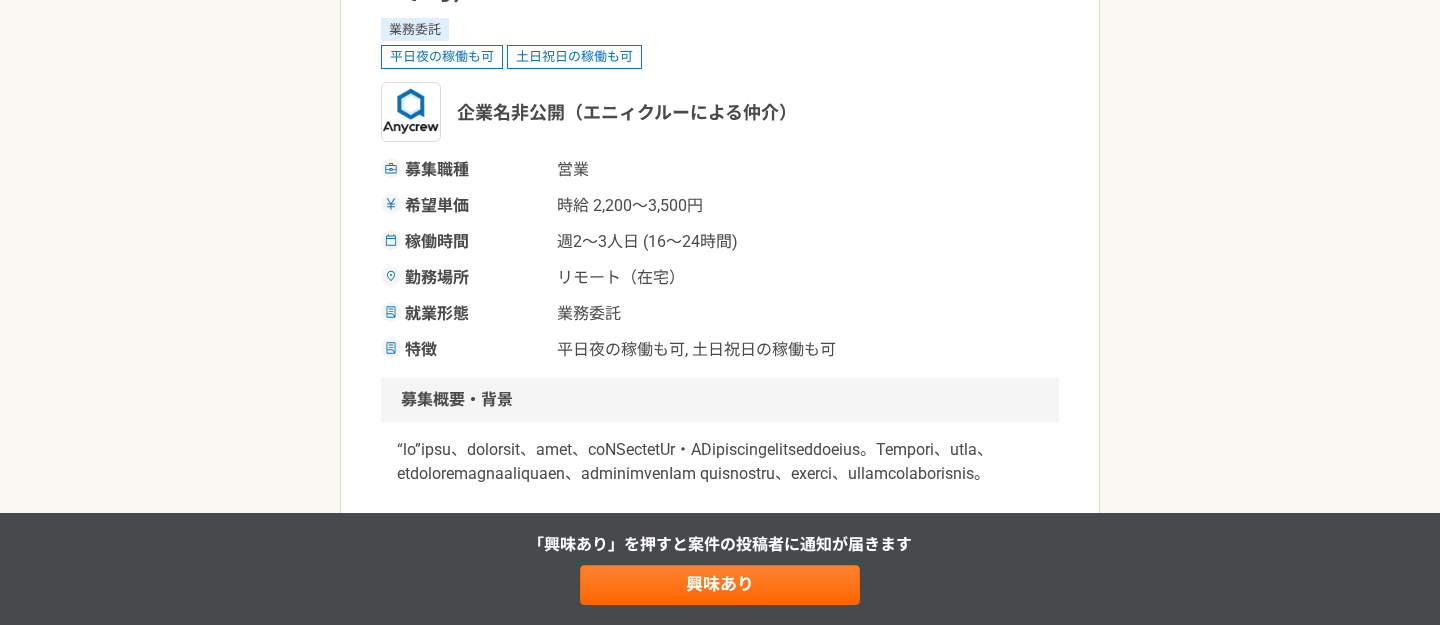 scroll, scrollTop: 251, scrollLeft: 0, axis: vertical 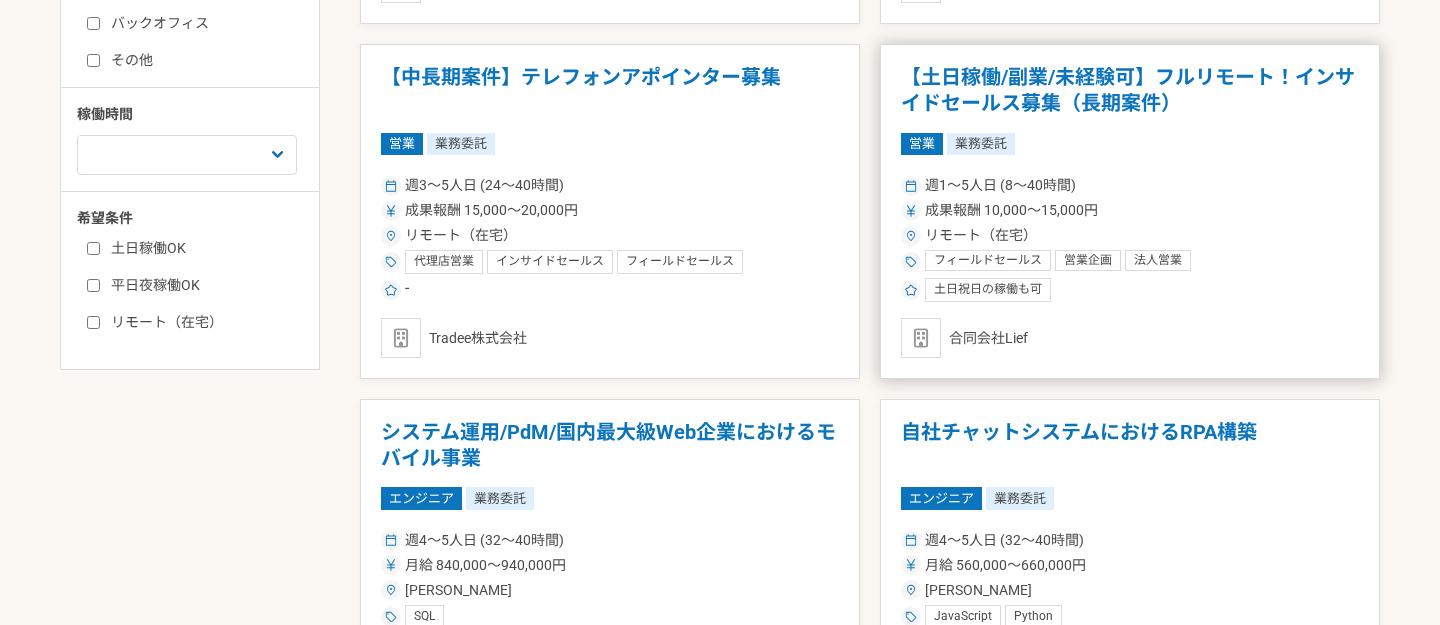 click on "成果報酬 10,000〜15,000円" at bounding box center [1011, 210] 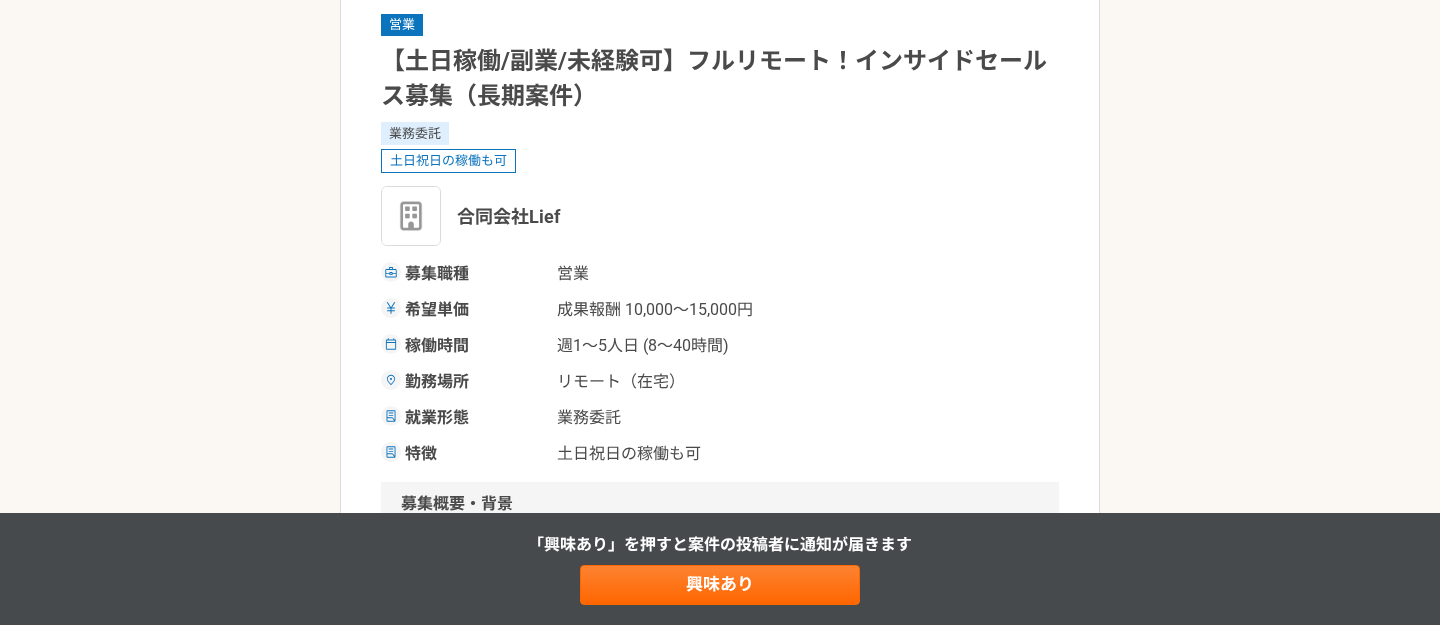 scroll, scrollTop: 0, scrollLeft: 0, axis: both 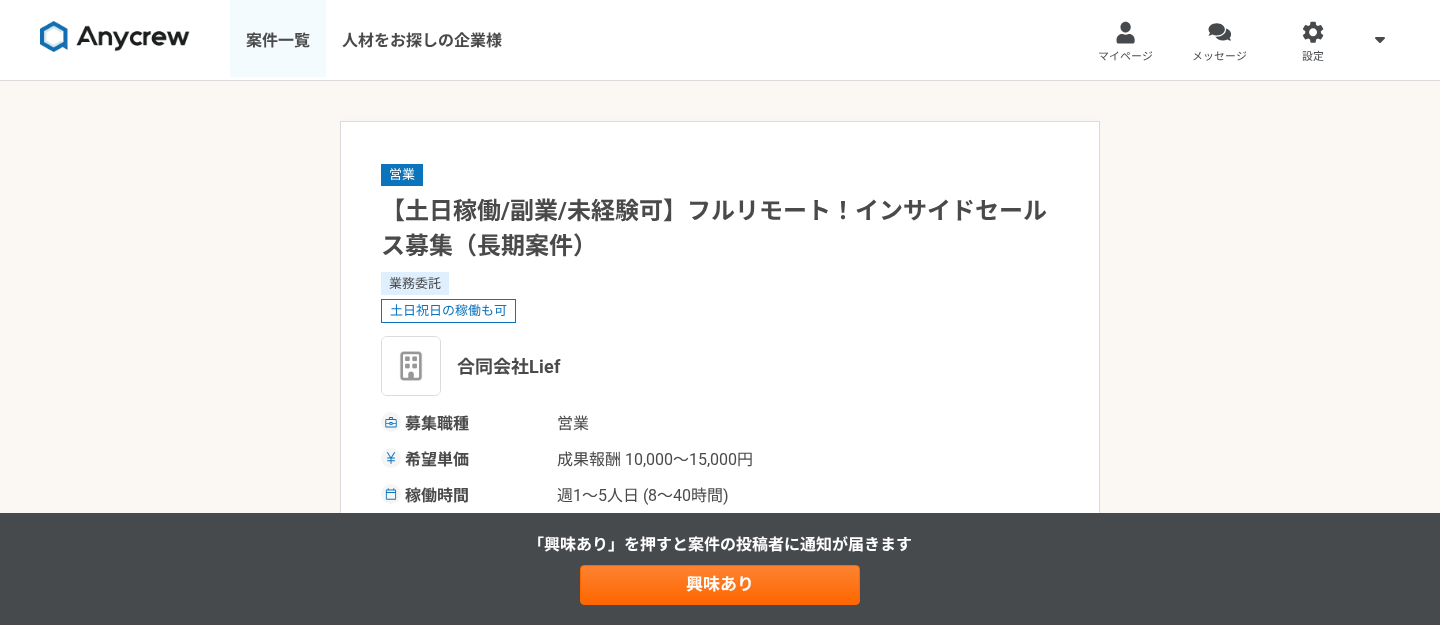 click on "案件一覧" at bounding box center (278, 40) 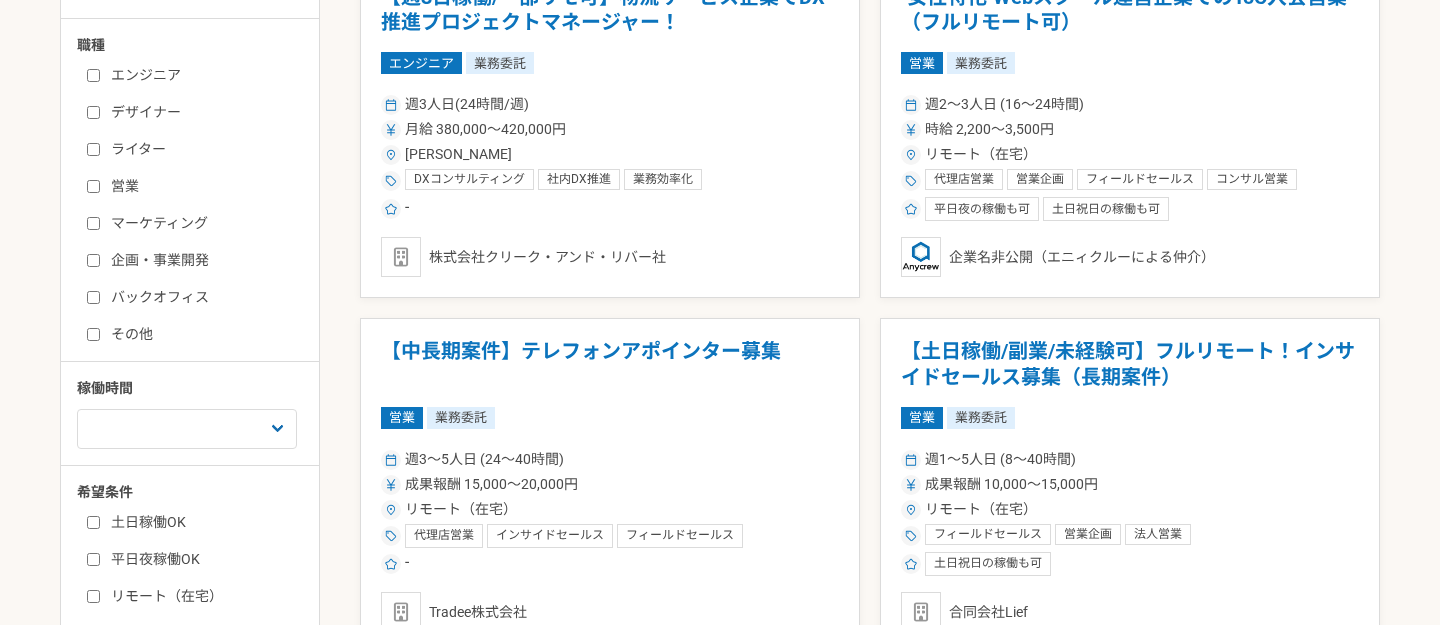 scroll, scrollTop: 462, scrollLeft: 0, axis: vertical 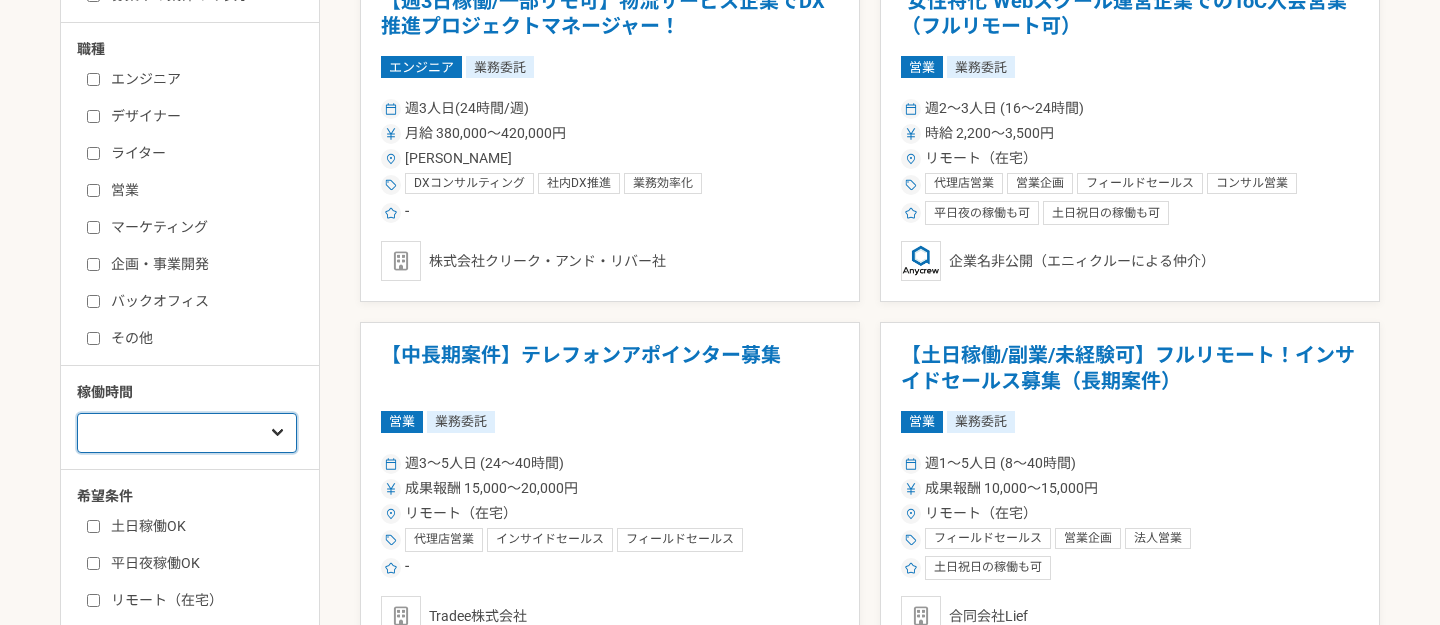 click on "週1人日（8時間）以下 週2人日（16時間）以下 週3人日（24時間）以下 週4人日（32時間）以下 週5人日（40時間）以下" at bounding box center (187, 433) 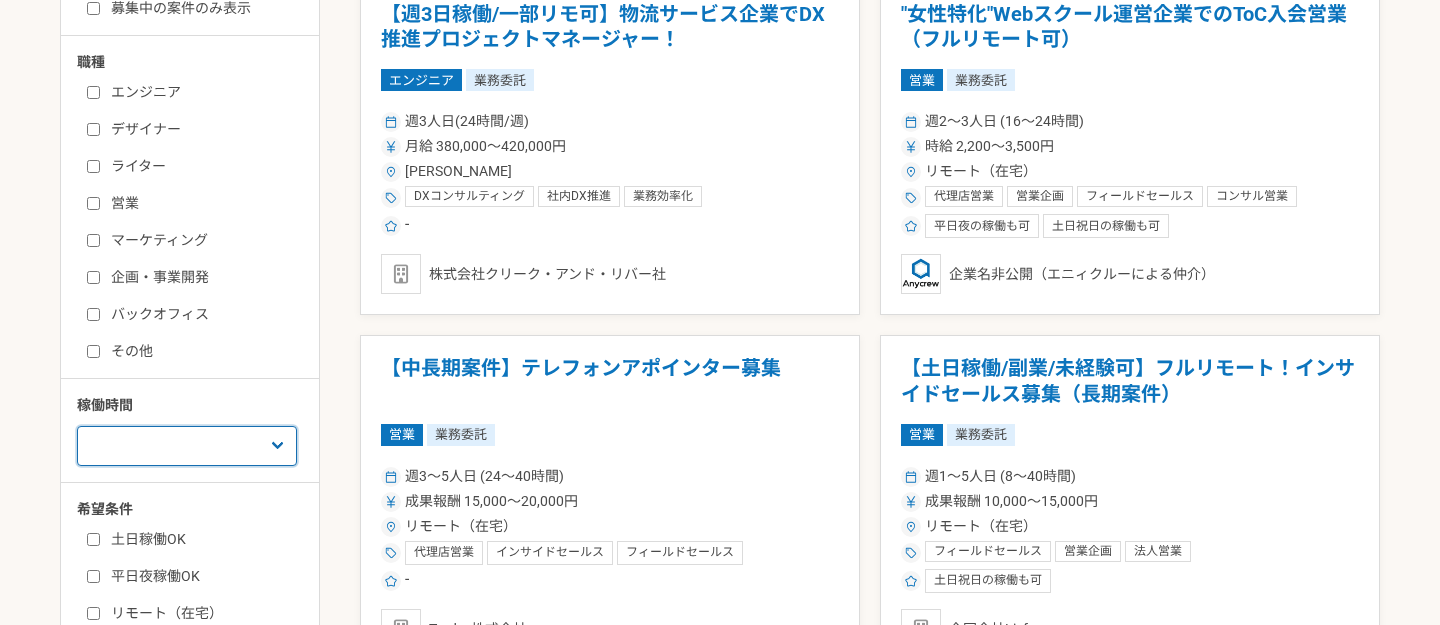 scroll, scrollTop: 464, scrollLeft: 0, axis: vertical 